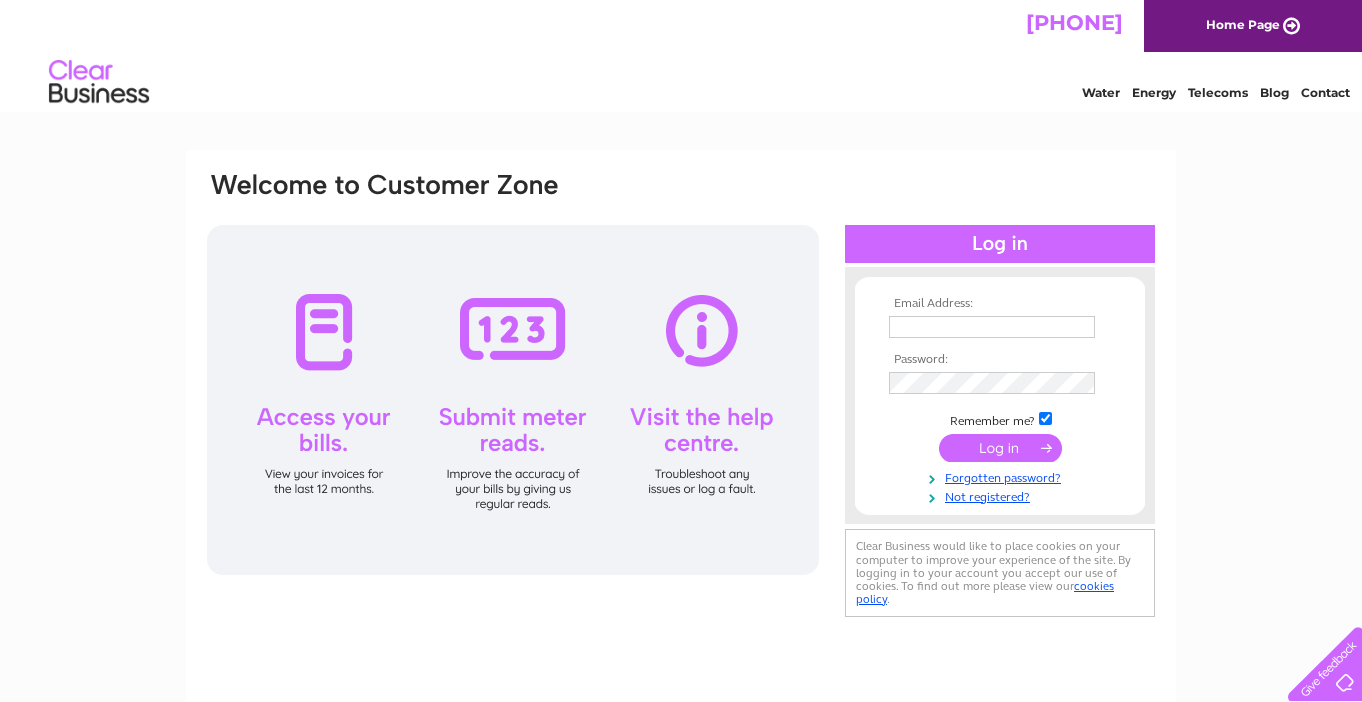 scroll, scrollTop: 0, scrollLeft: 0, axis: both 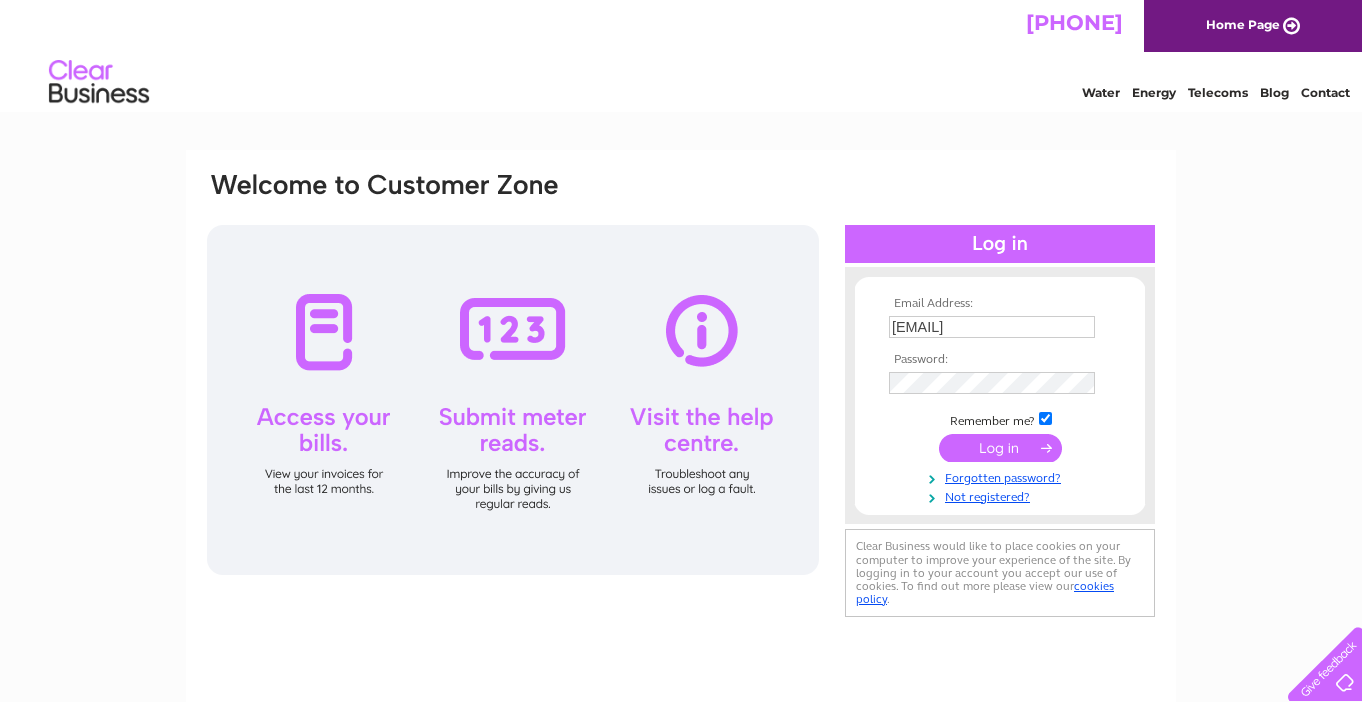 click at bounding box center (1000, 448) 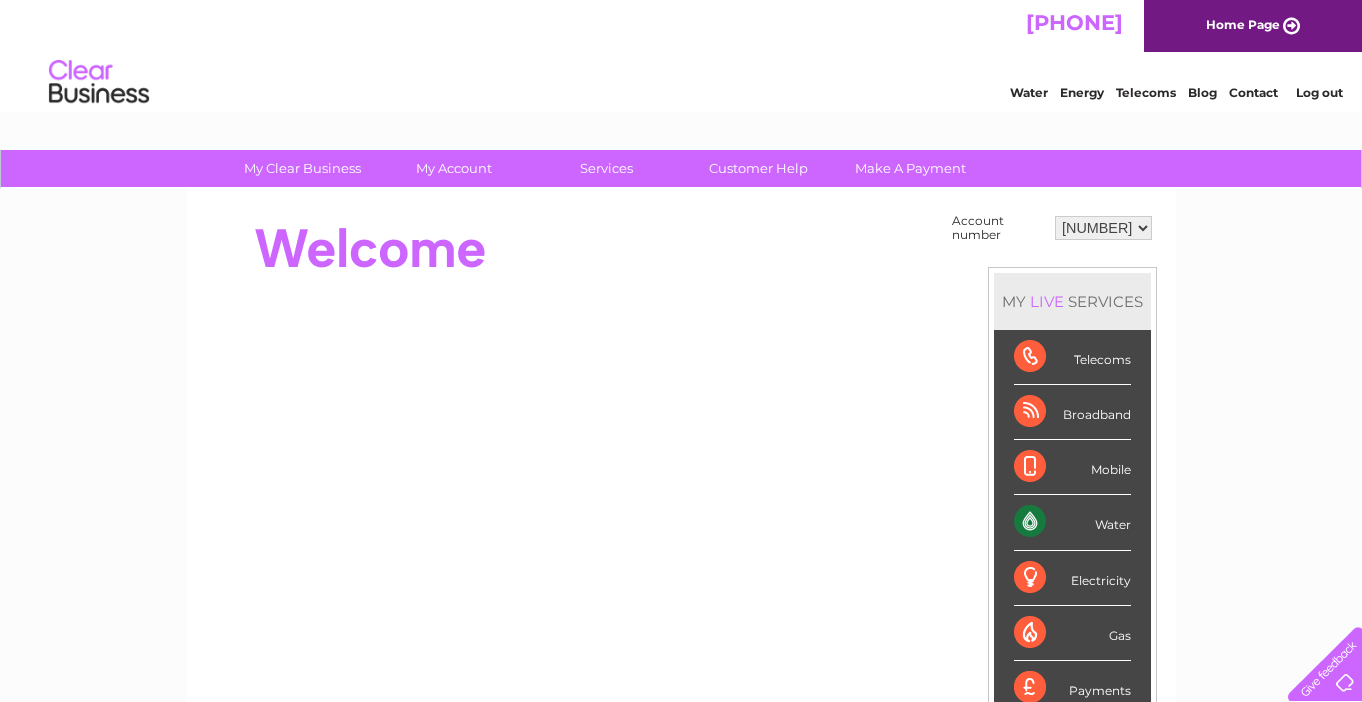 scroll, scrollTop: 0, scrollLeft: 0, axis: both 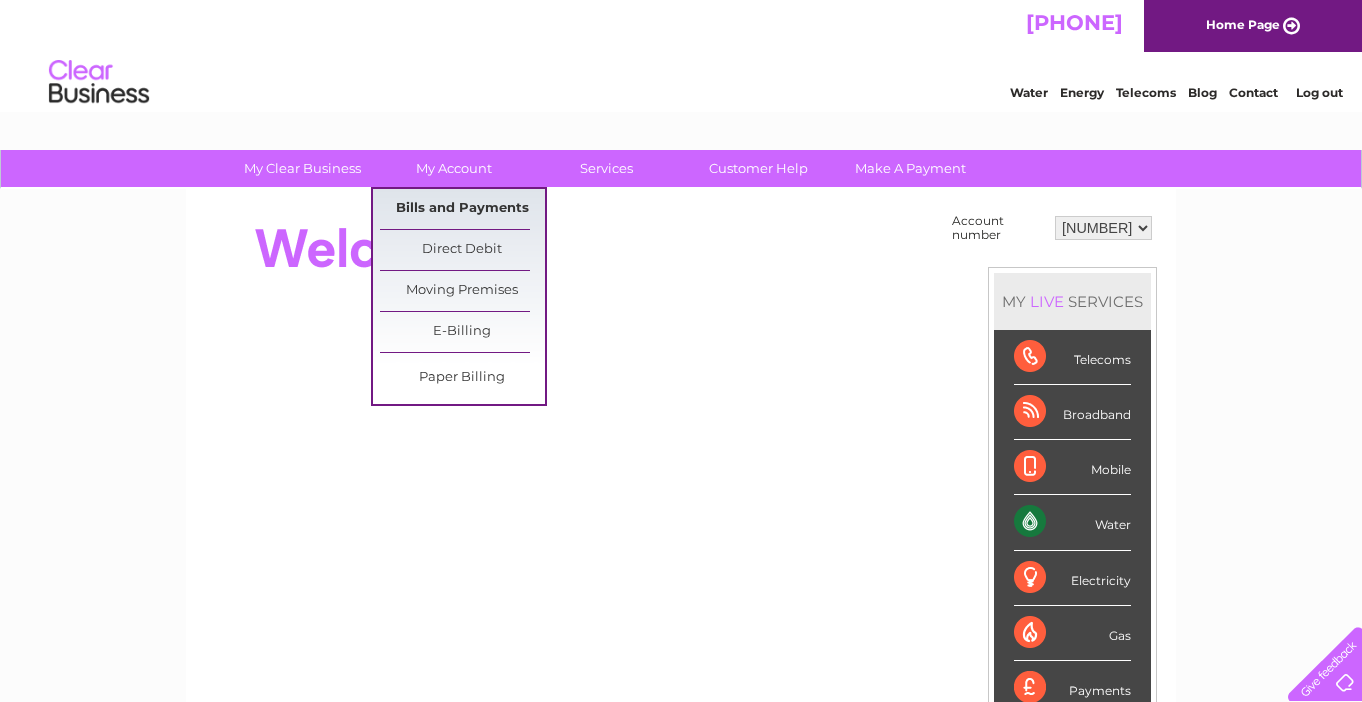 click on "Bills and Payments" at bounding box center [462, 209] 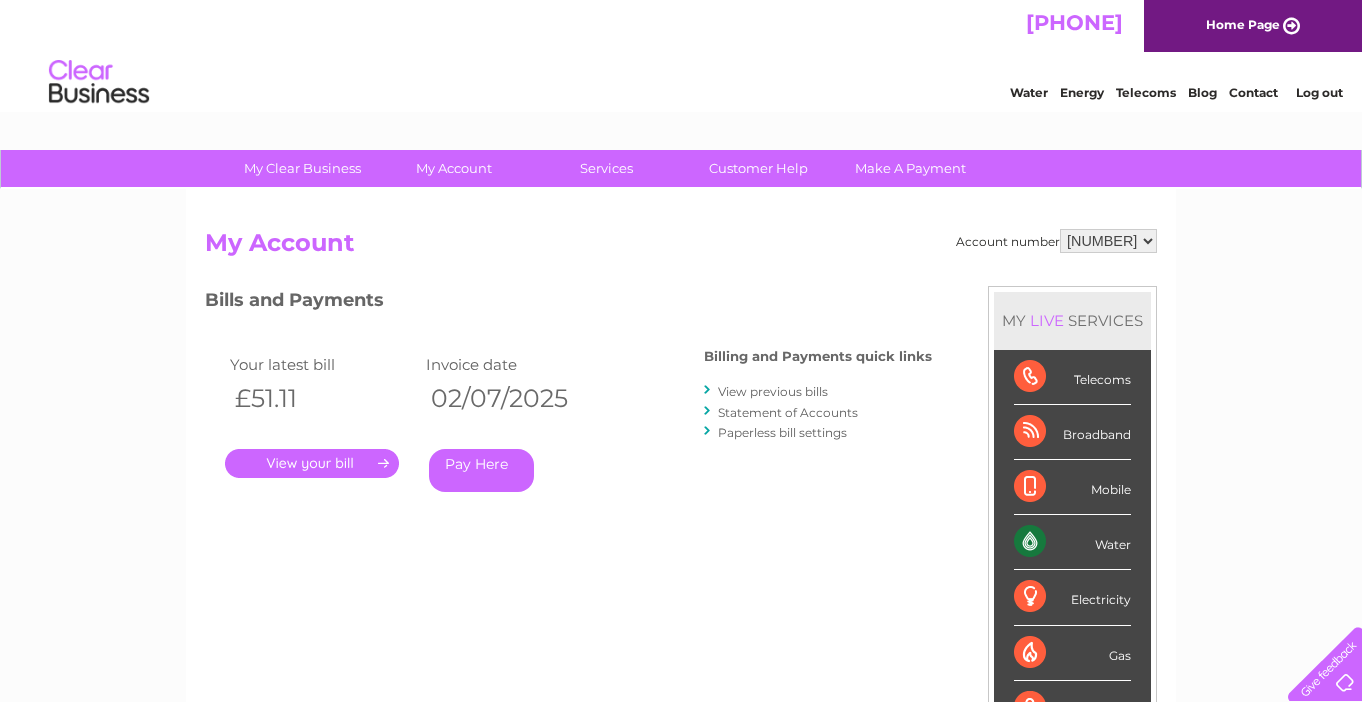 scroll, scrollTop: 0, scrollLeft: 0, axis: both 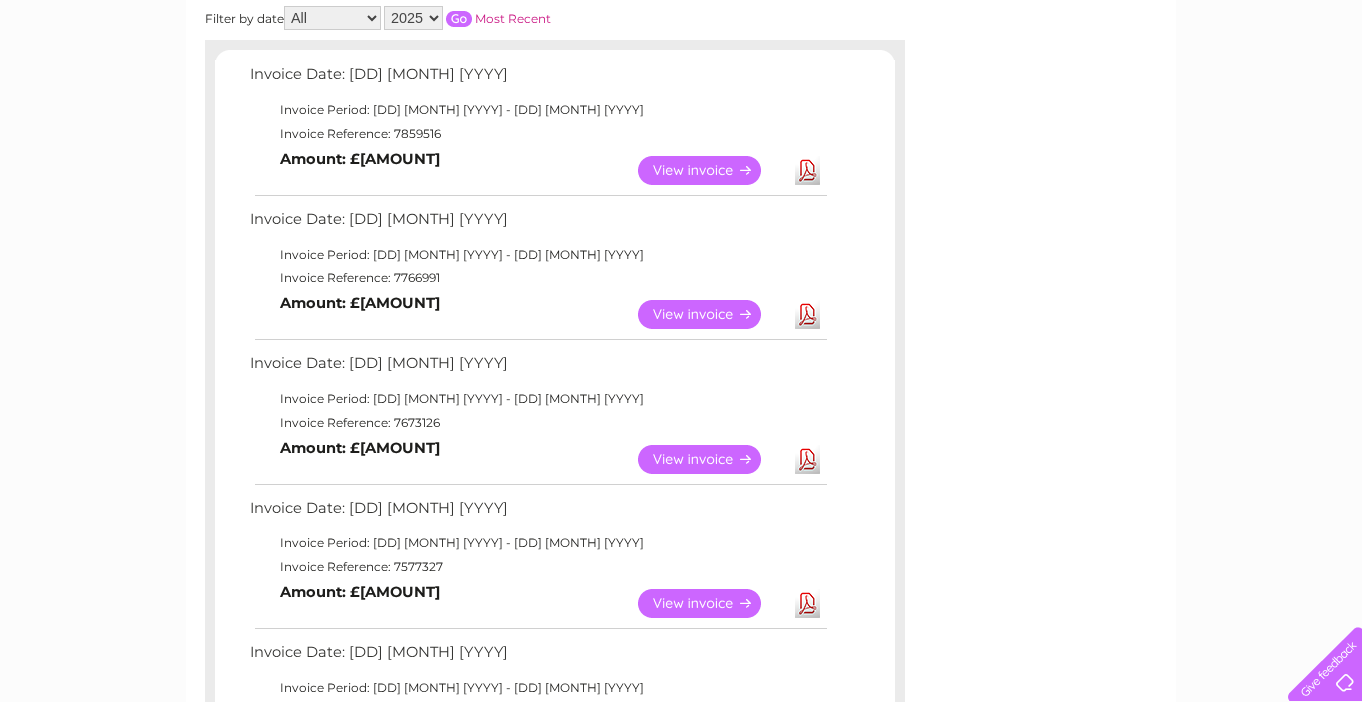 click on "View" at bounding box center [711, 459] 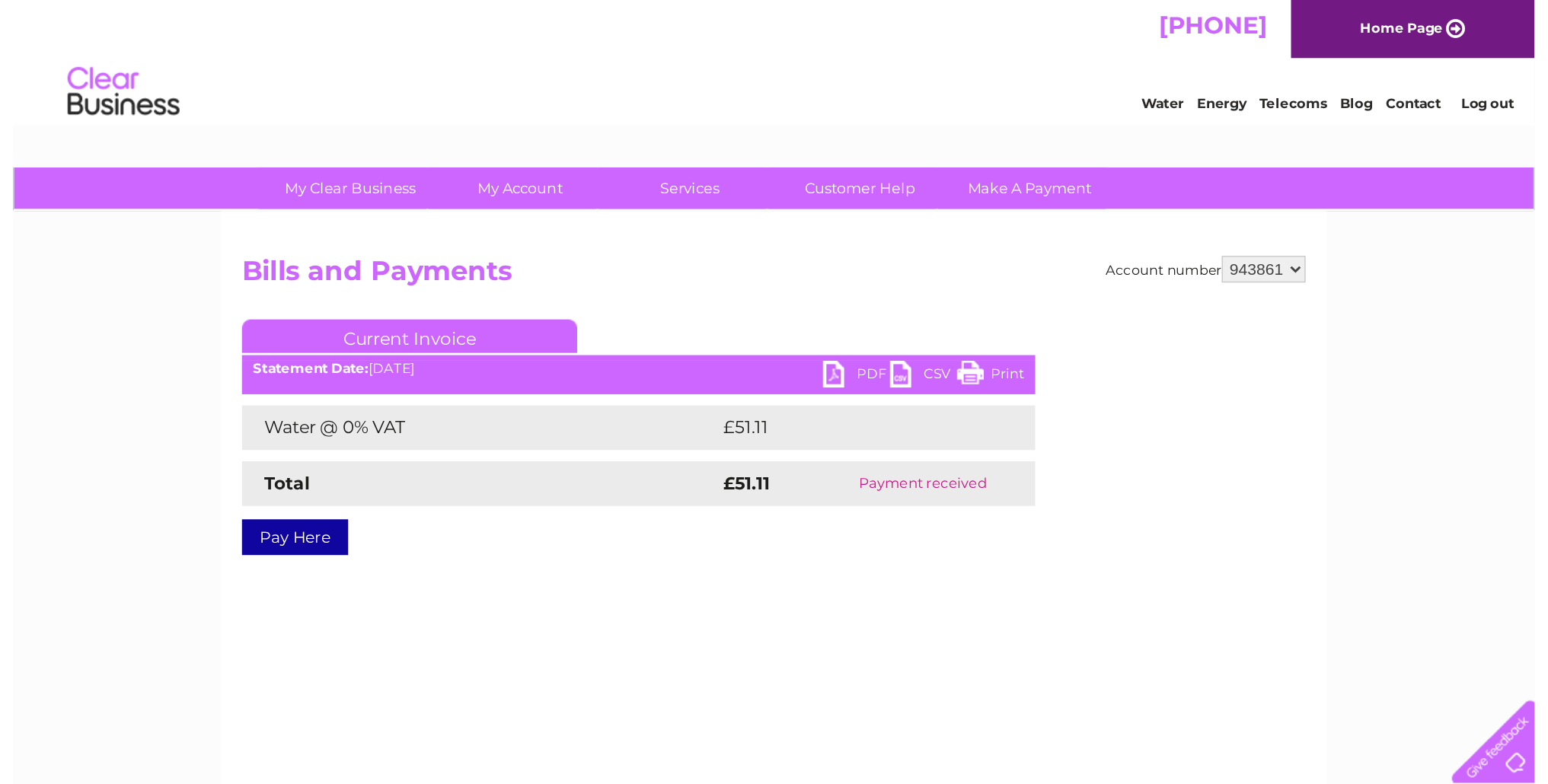 scroll, scrollTop: 0, scrollLeft: 0, axis: both 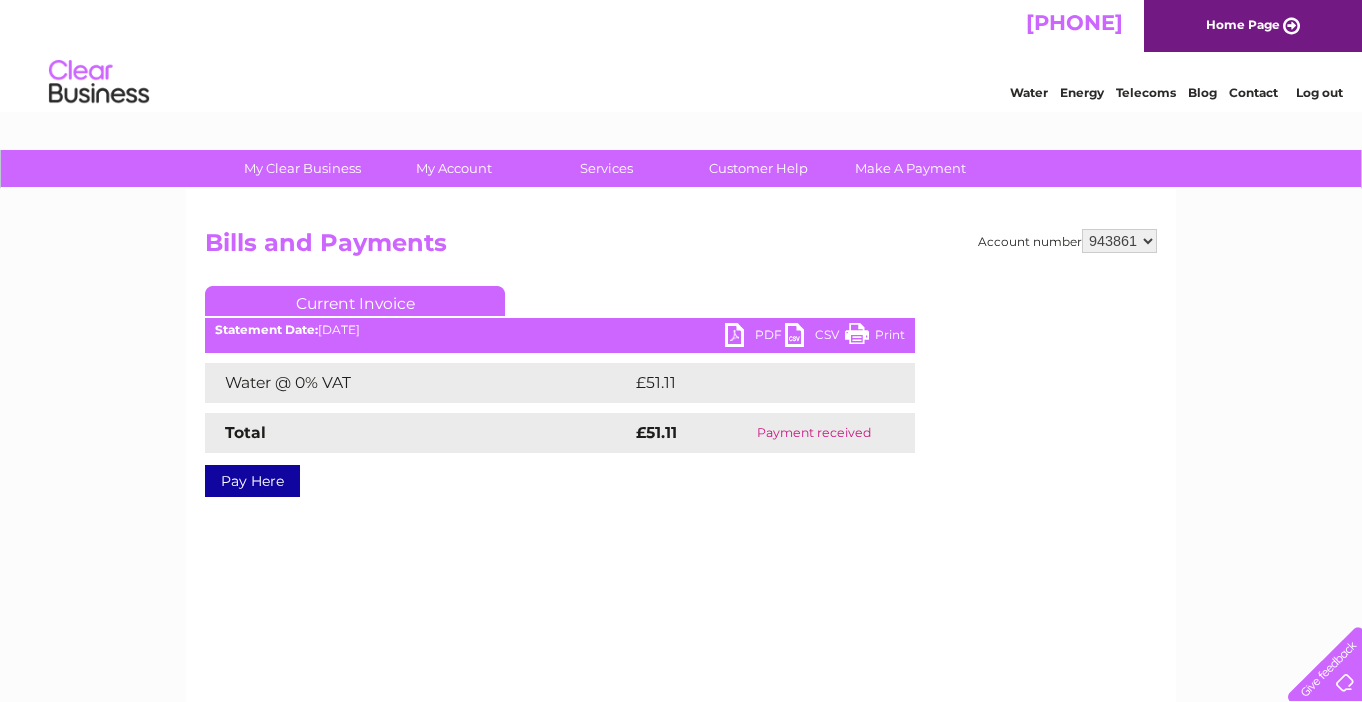 click on "PDF" at bounding box center (755, 337) 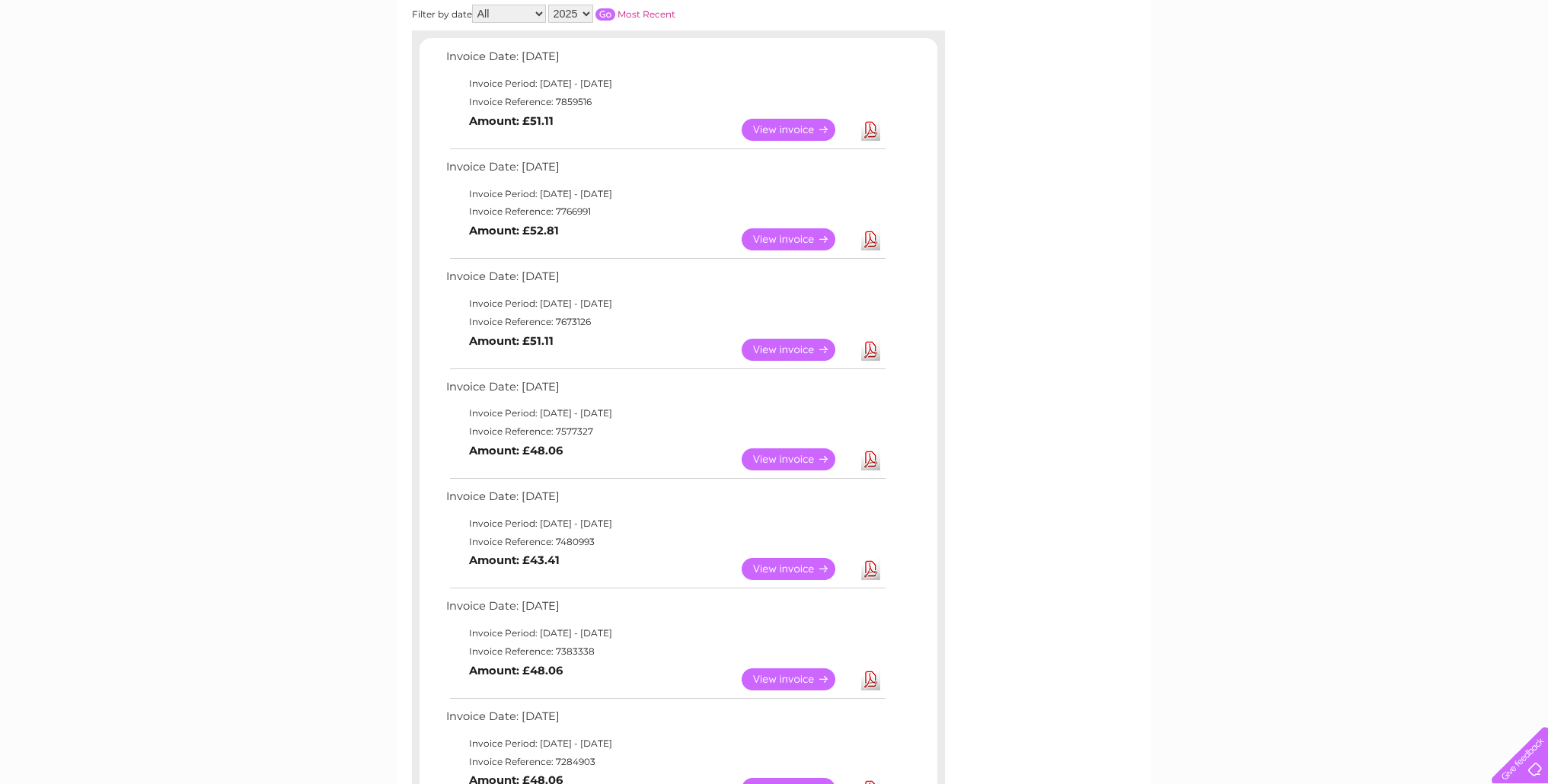 scroll, scrollTop: 0, scrollLeft: 0, axis: both 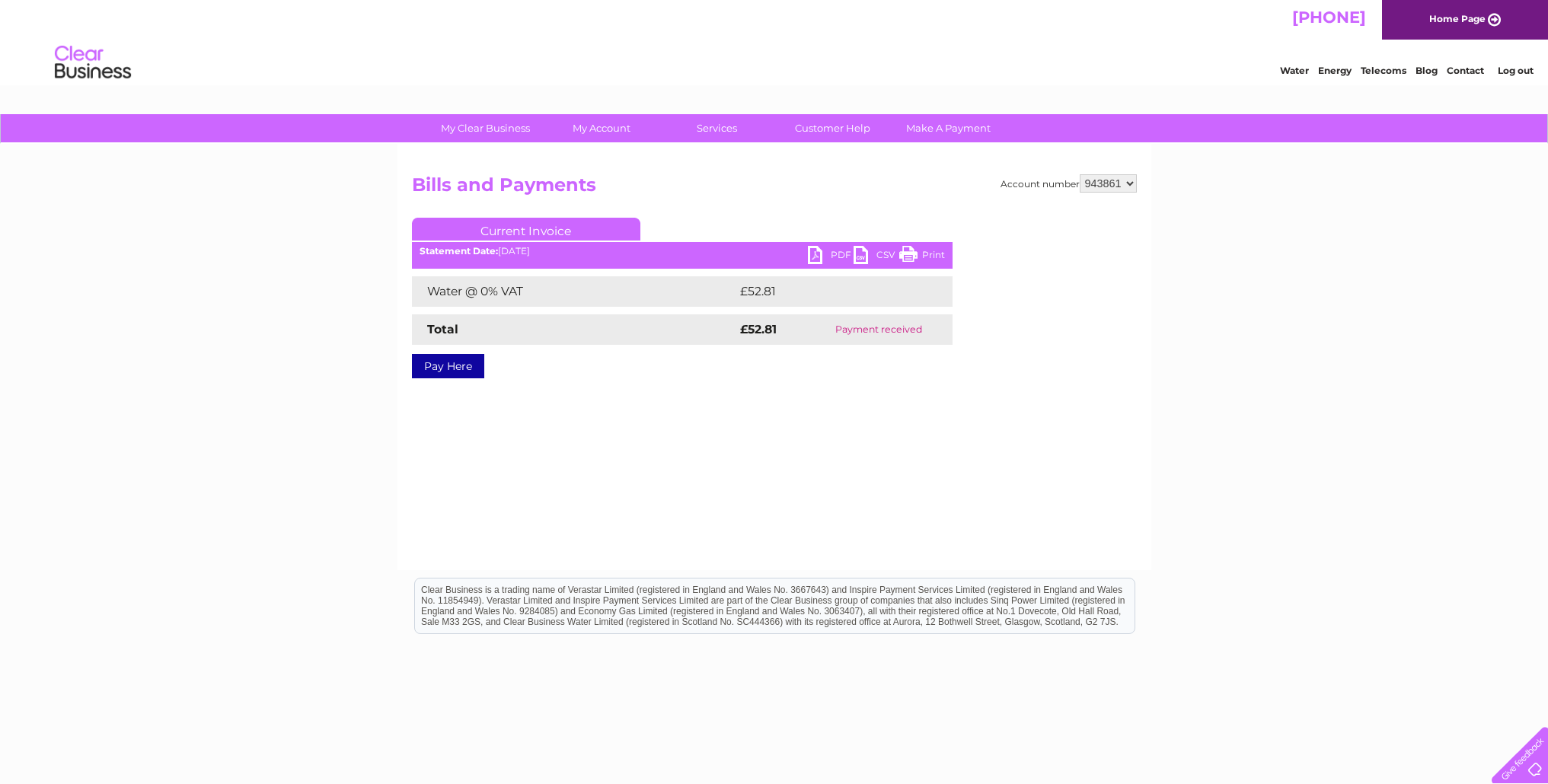 click on "PDF" at bounding box center (831, 257) 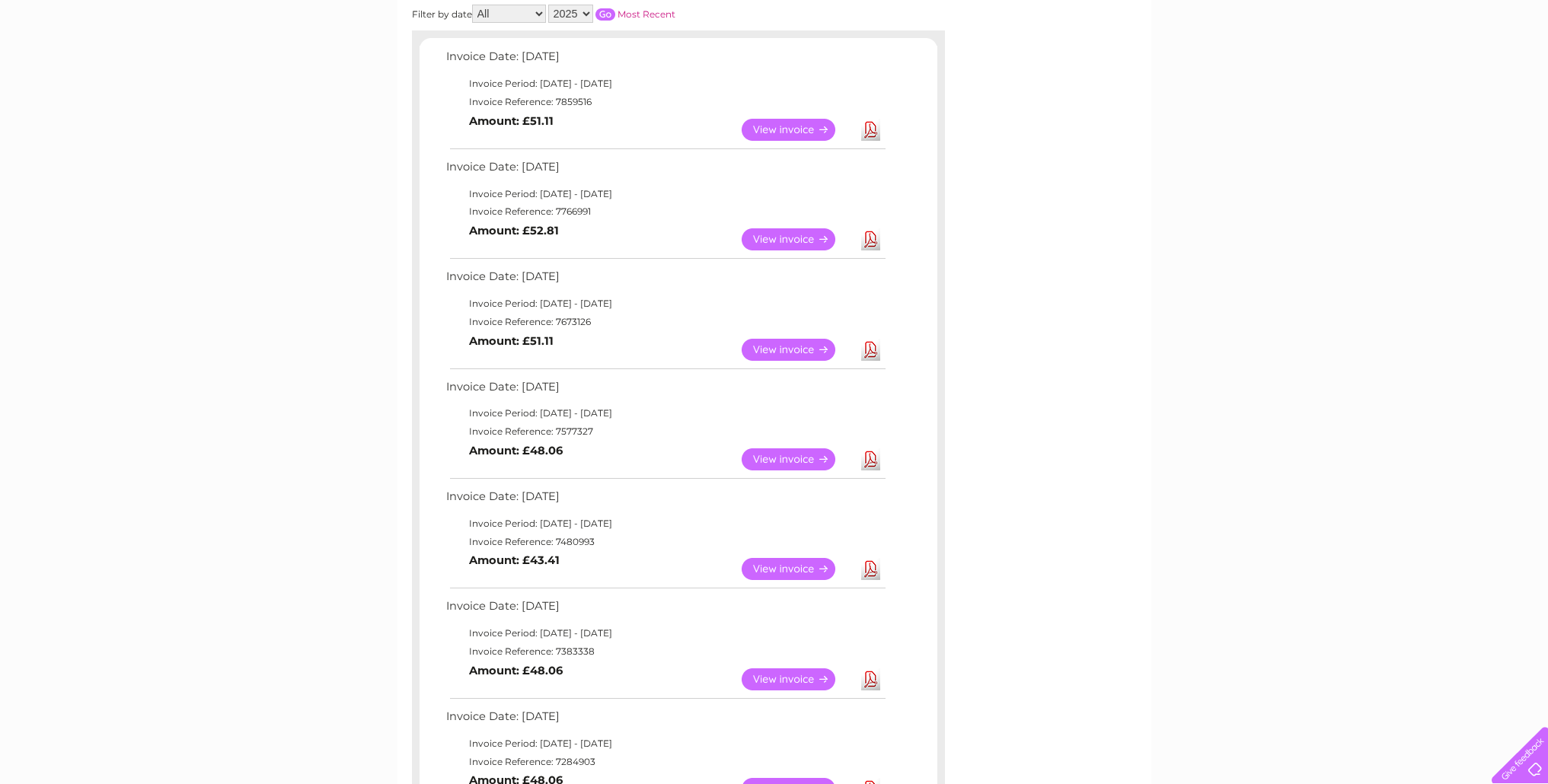 scroll, scrollTop: 0, scrollLeft: 0, axis: both 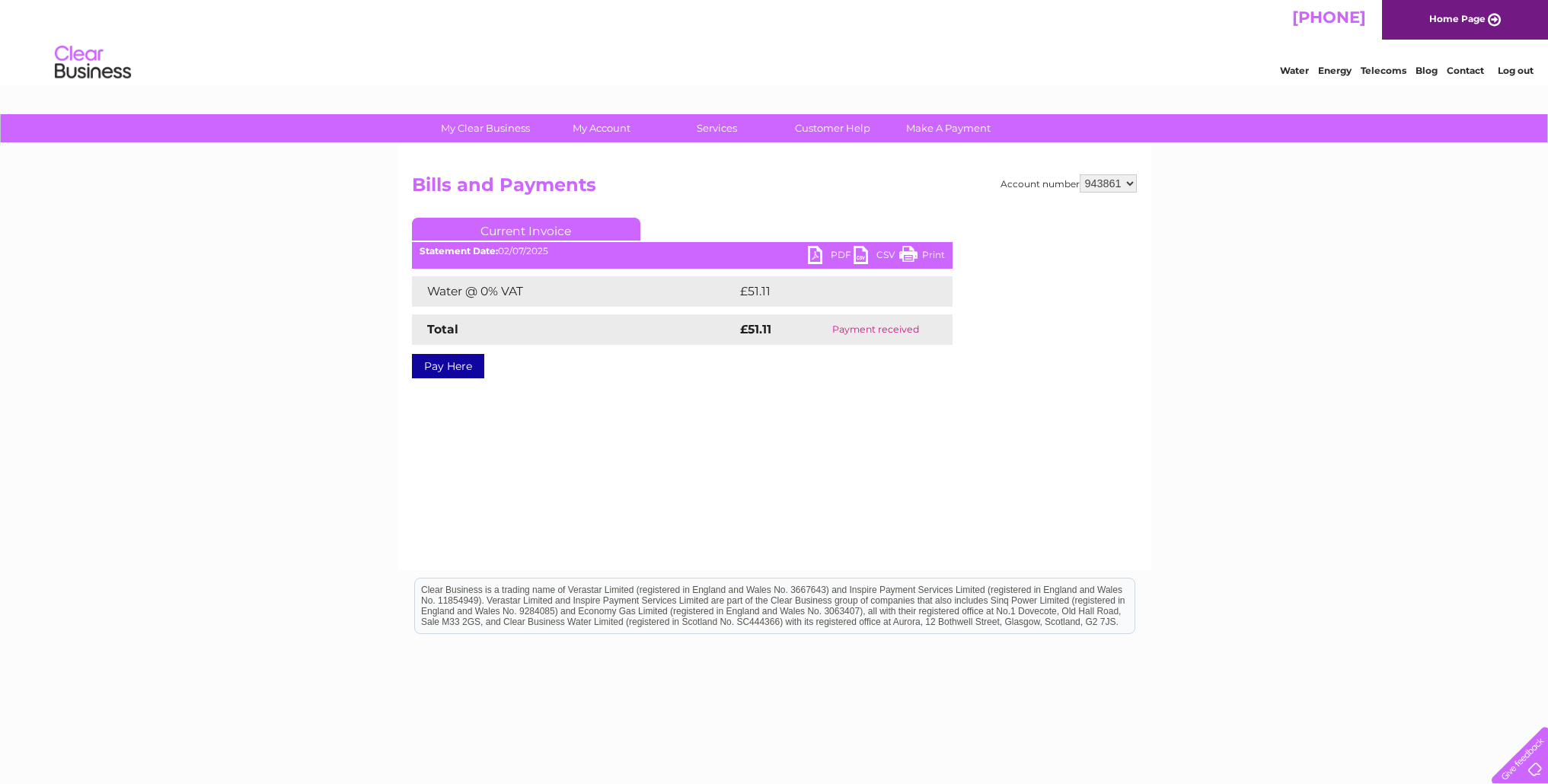 click on "PDF" at bounding box center (831, 257) 